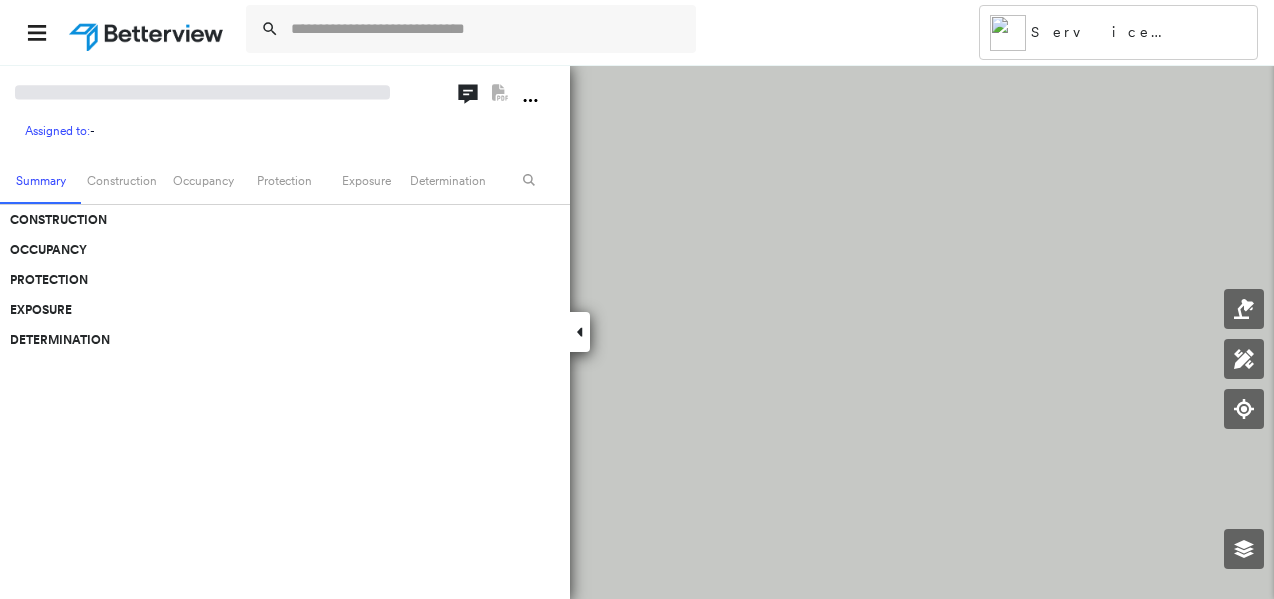 scroll, scrollTop: 0, scrollLeft: 0, axis: both 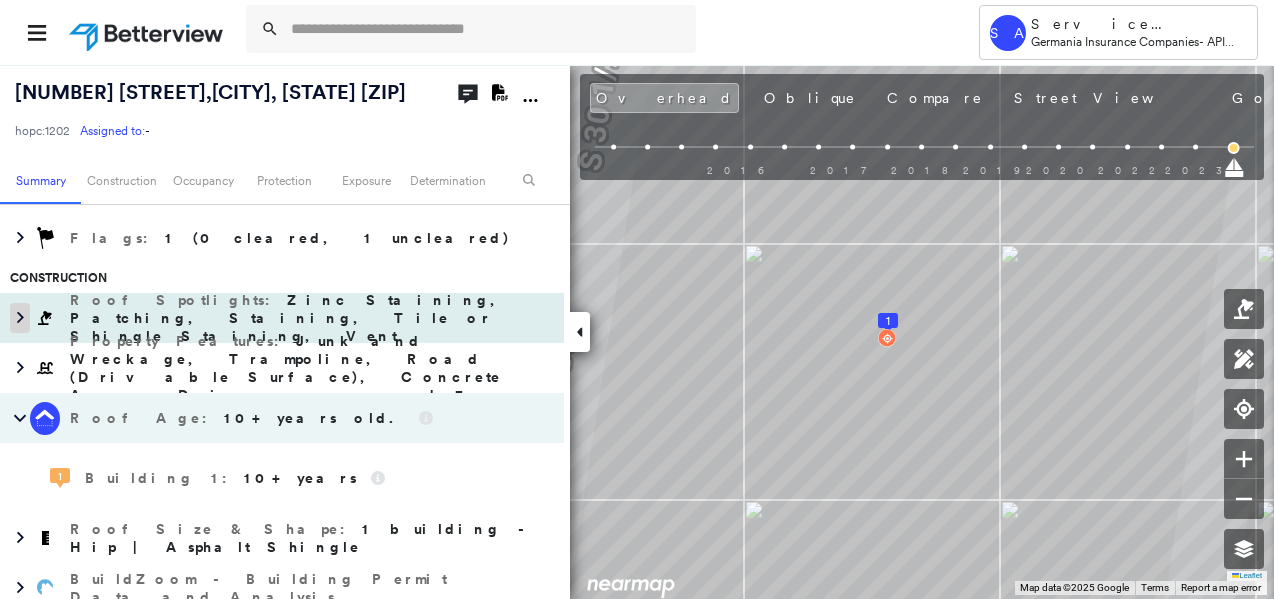 click 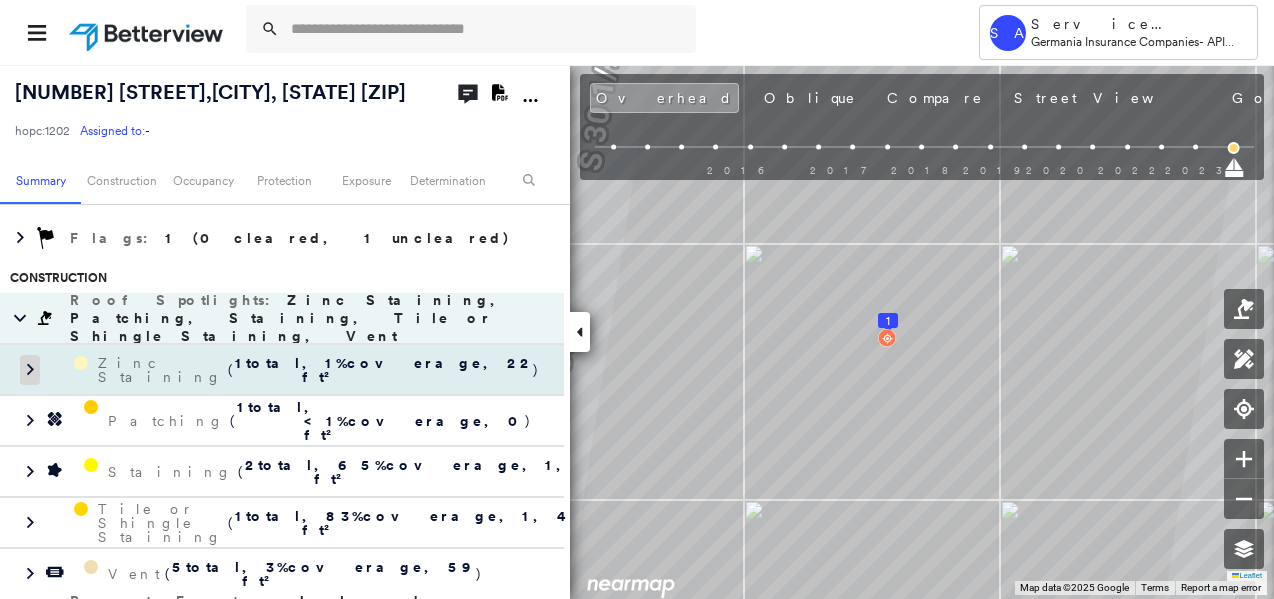 click 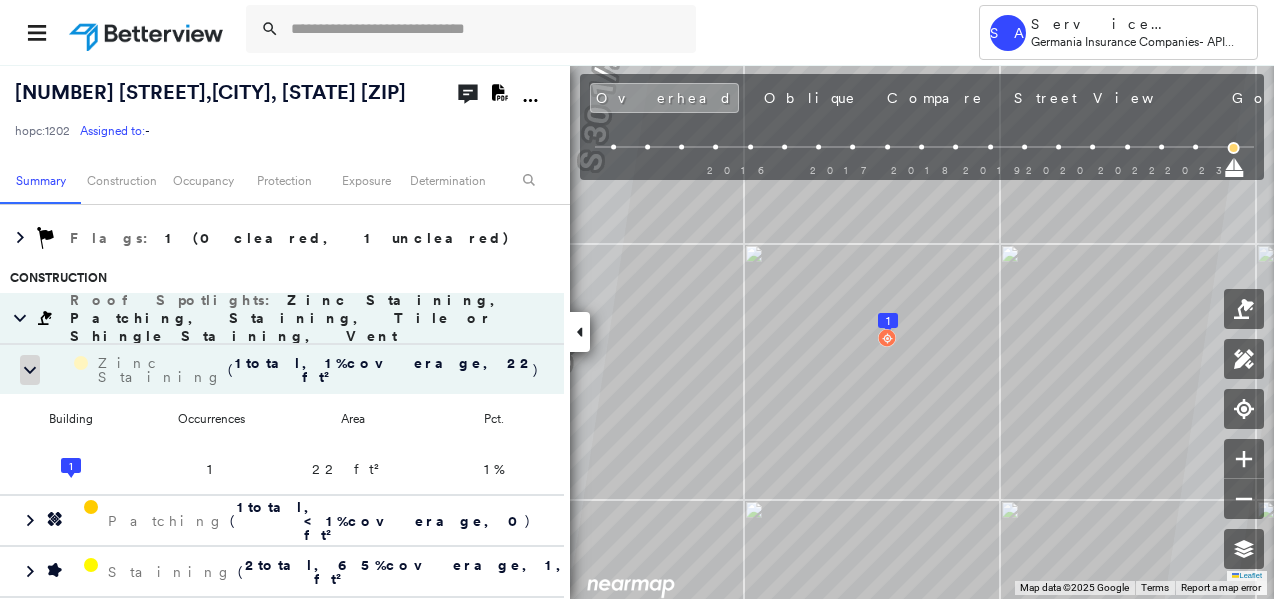 click 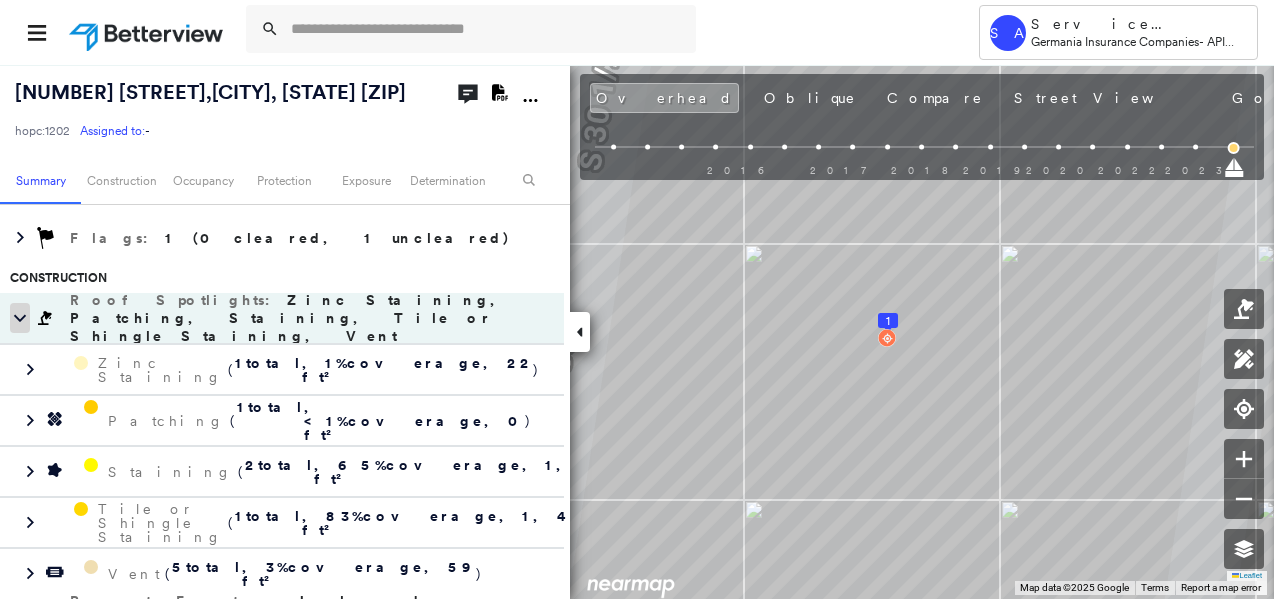click at bounding box center [20, 318] 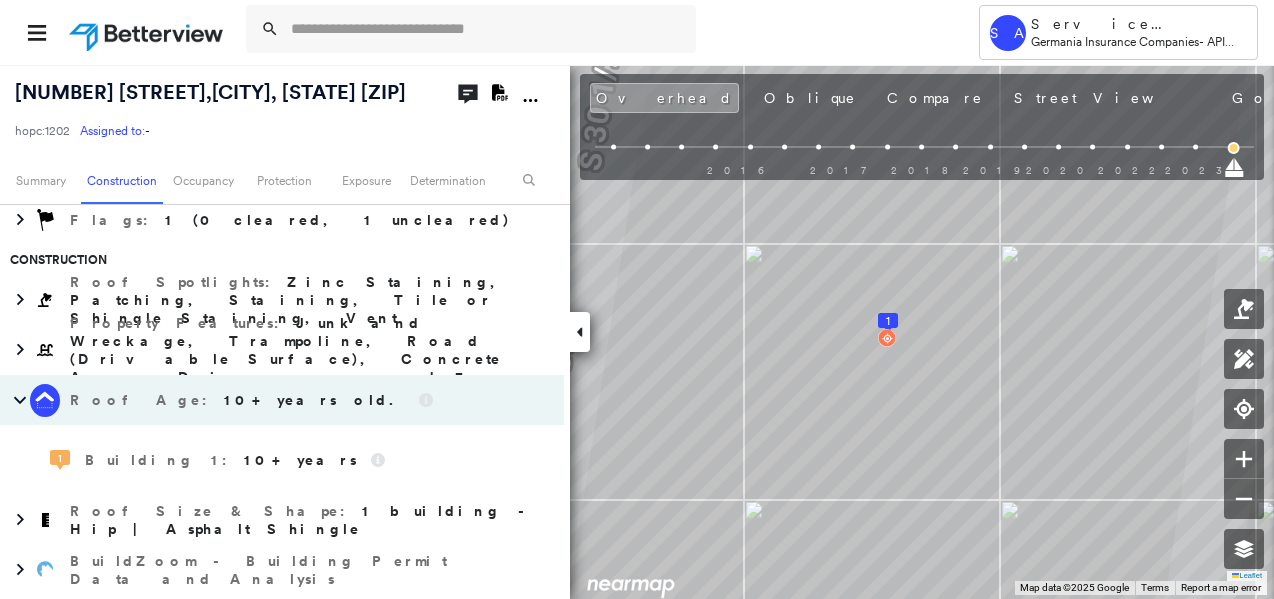 scroll, scrollTop: 400, scrollLeft: 0, axis: vertical 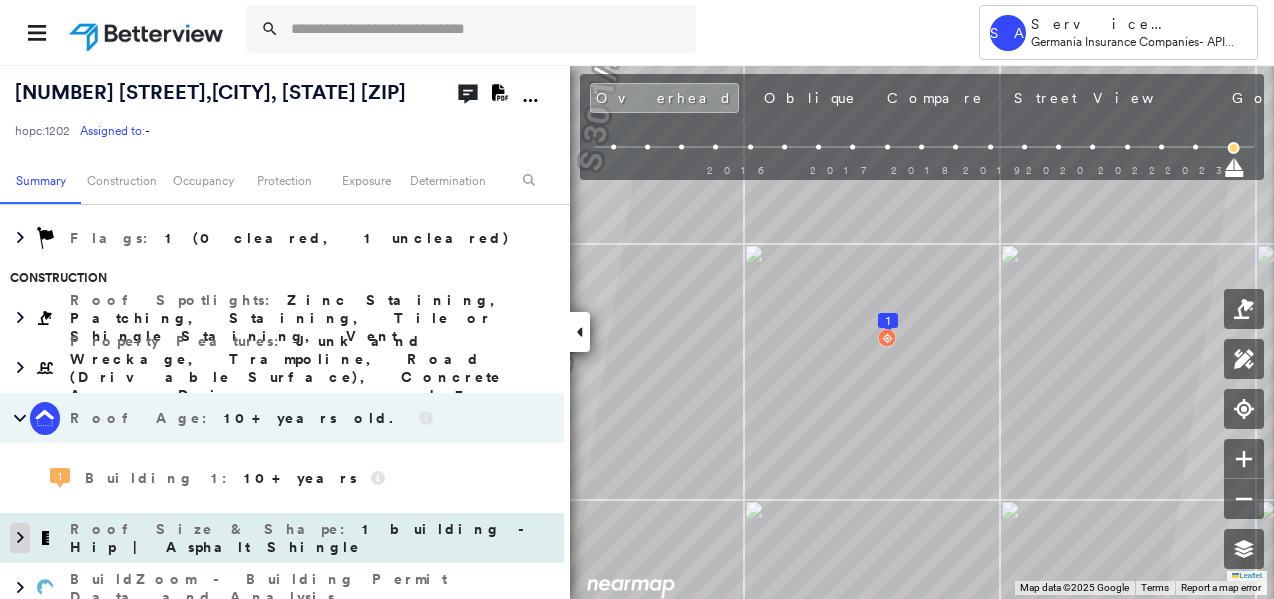 click 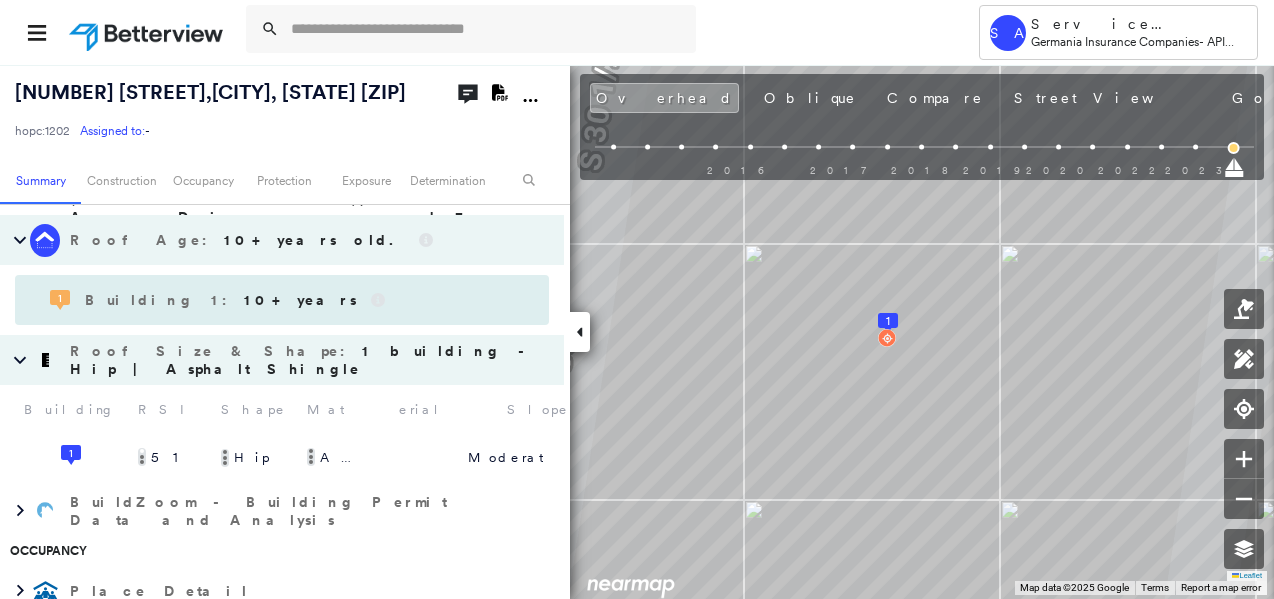 scroll, scrollTop: 640, scrollLeft: 0, axis: vertical 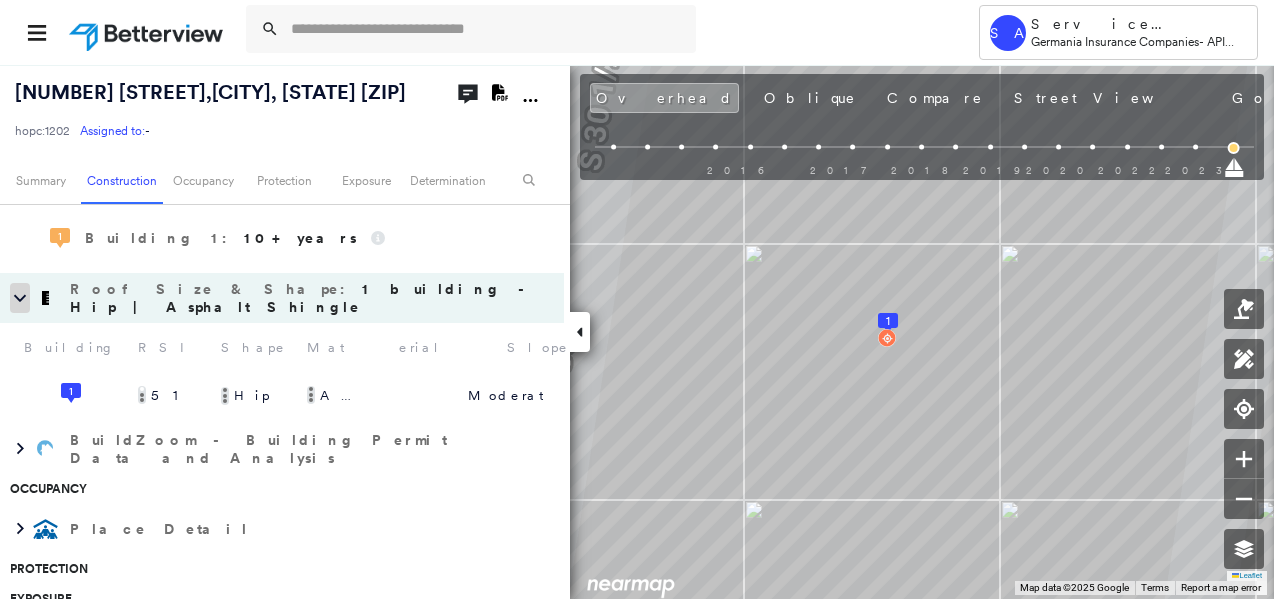 click 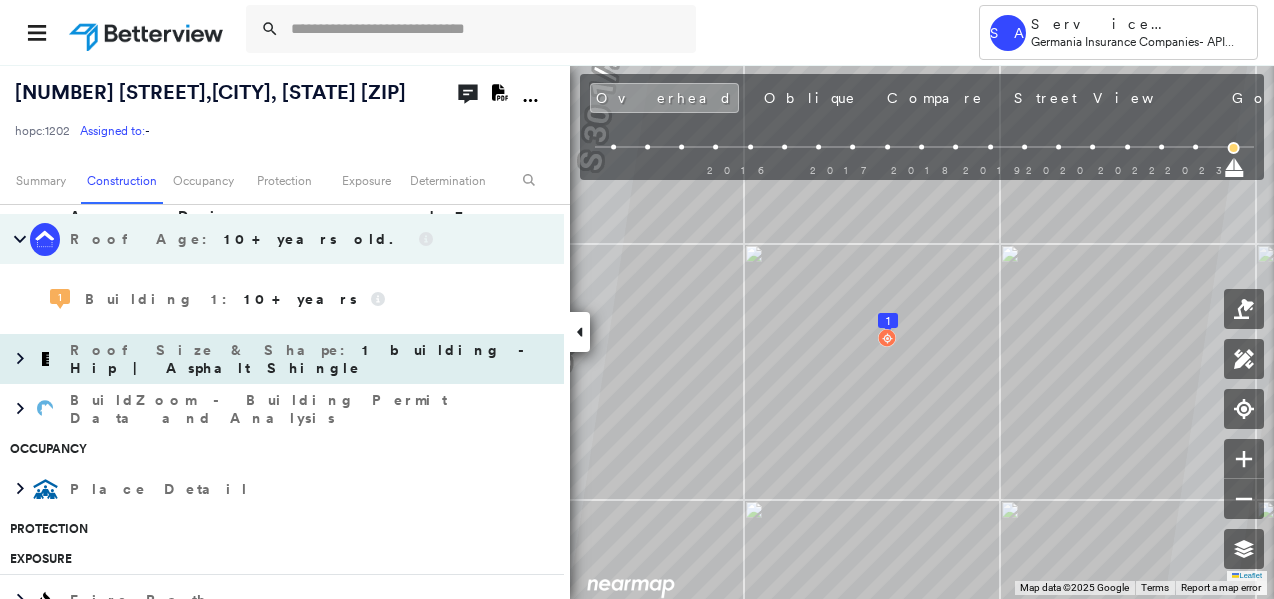 scroll, scrollTop: 320, scrollLeft: 0, axis: vertical 